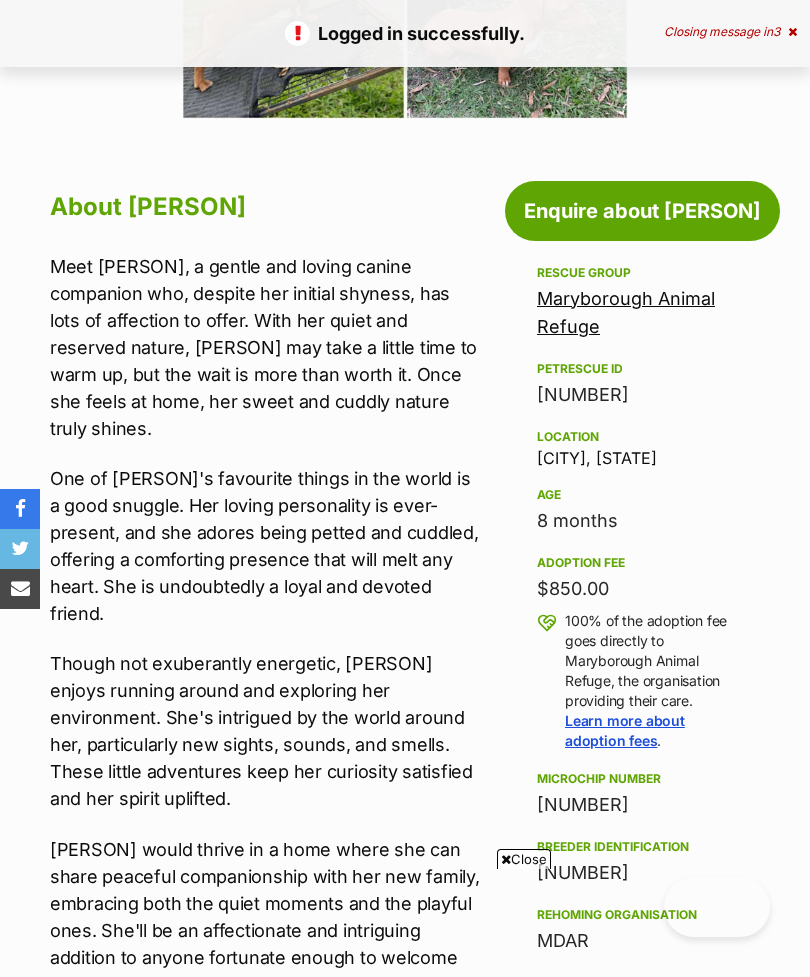 scroll, scrollTop: 647, scrollLeft: 0, axis: vertical 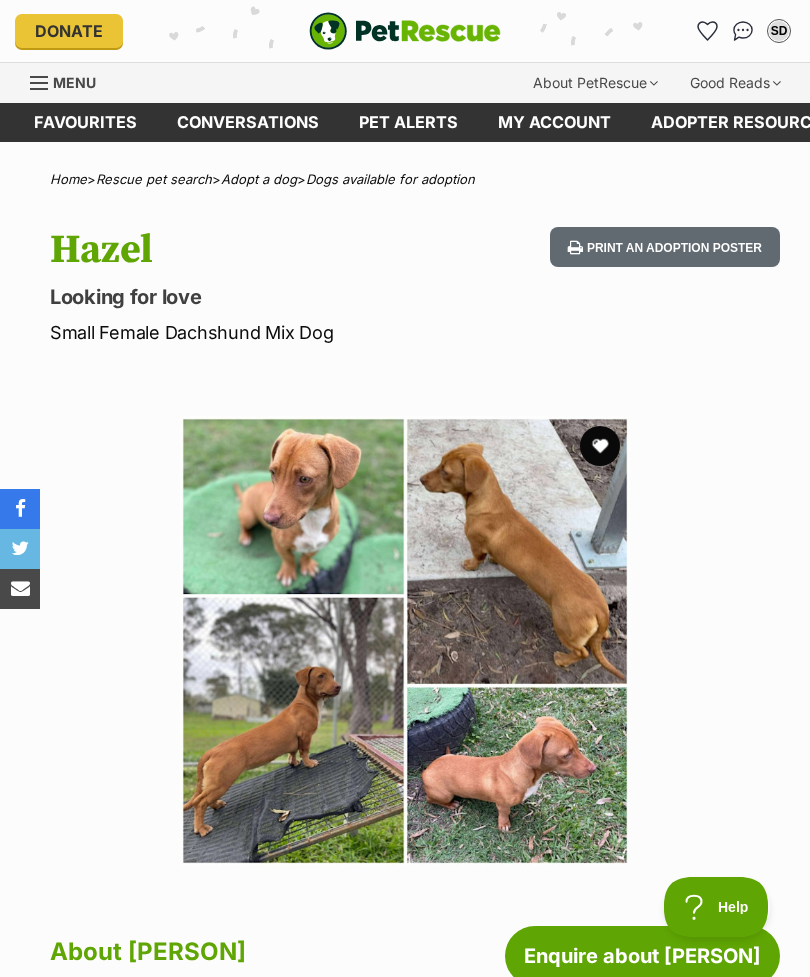 click 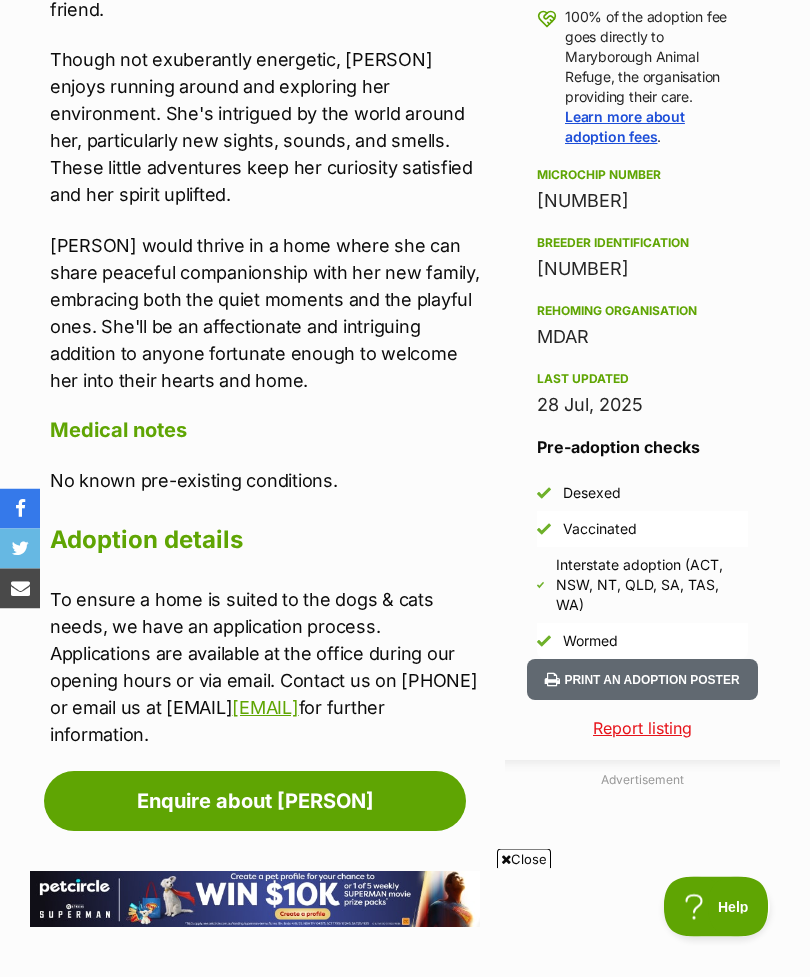 scroll, scrollTop: 1825, scrollLeft: 0, axis: vertical 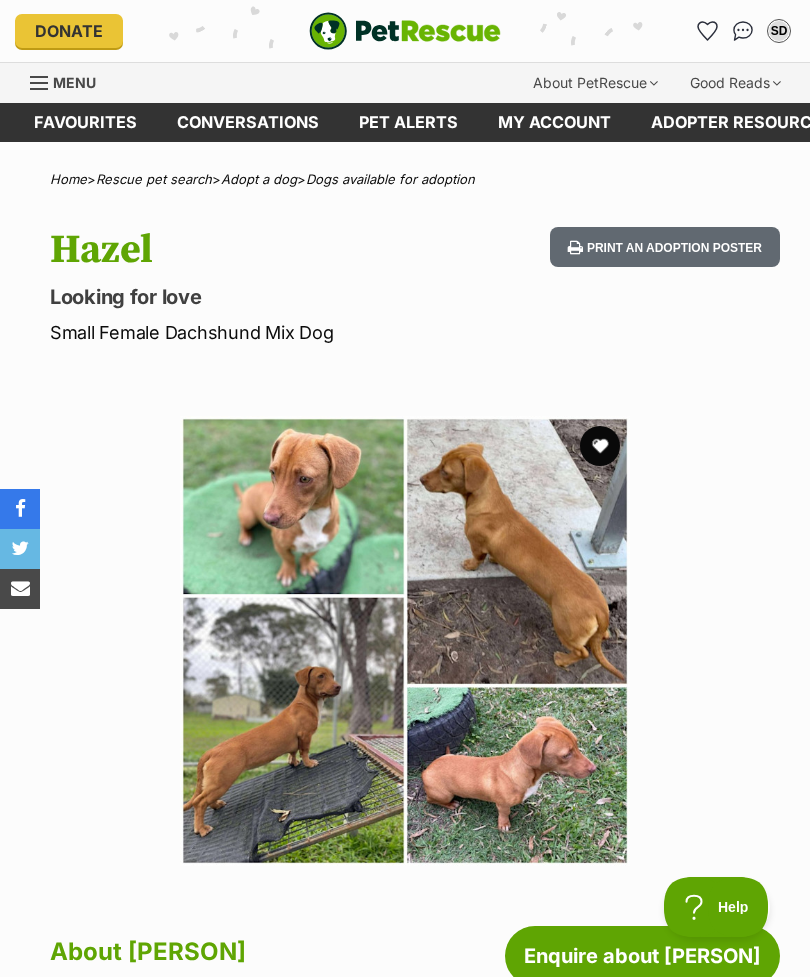 click at bounding box center [39, 83] 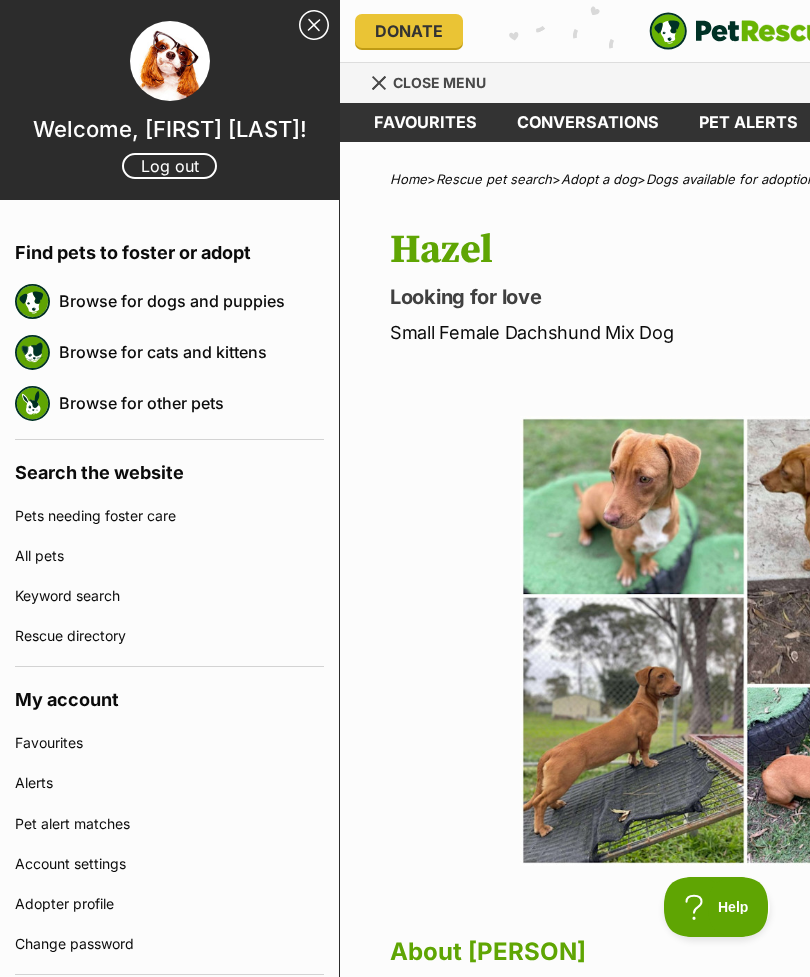 click on "Browse for dogs and puppies" at bounding box center [191, 301] 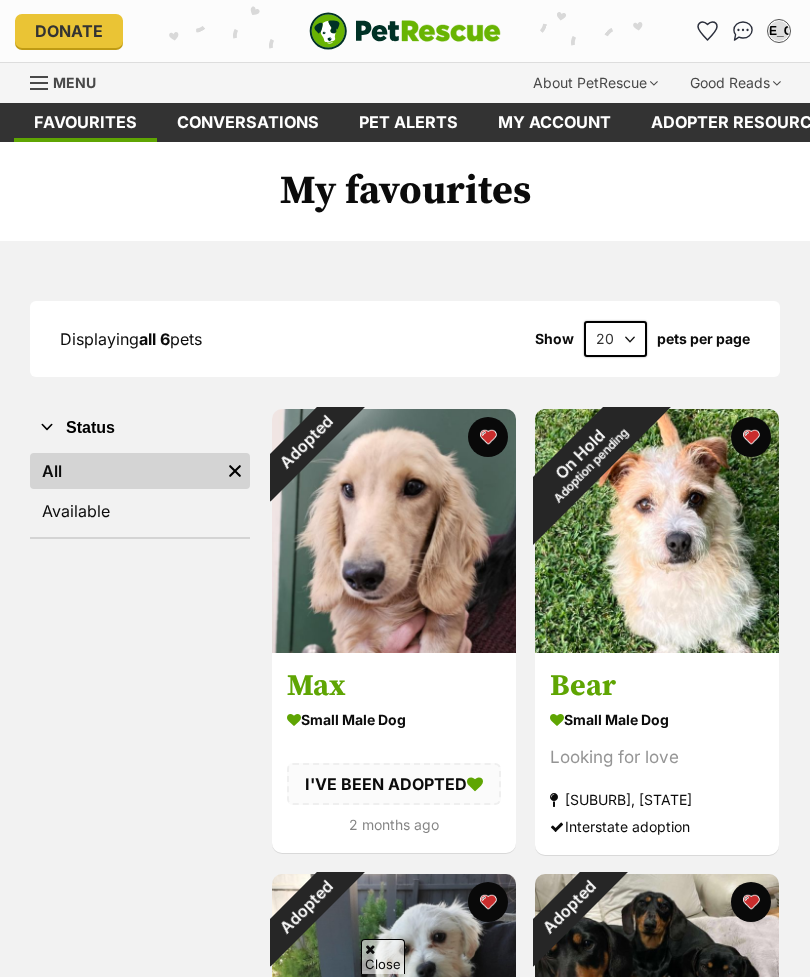 scroll, scrollTop: 412, scrollLeft: 0, axis: vertical 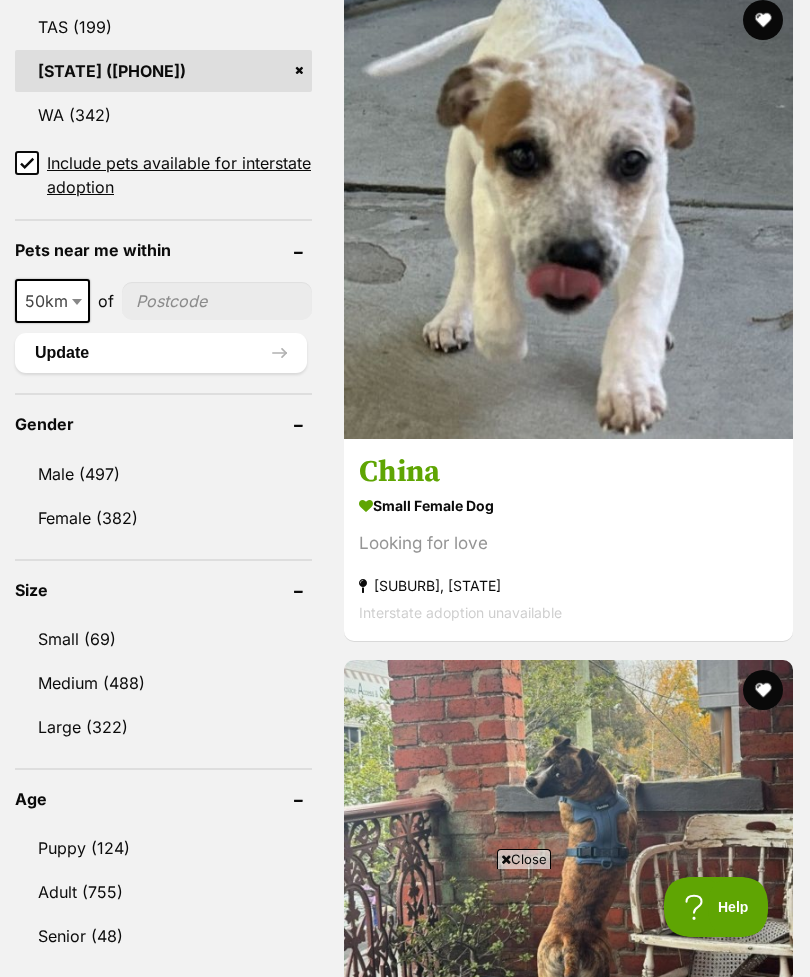 click on "Small (69)" at bounding box center [163, 639] 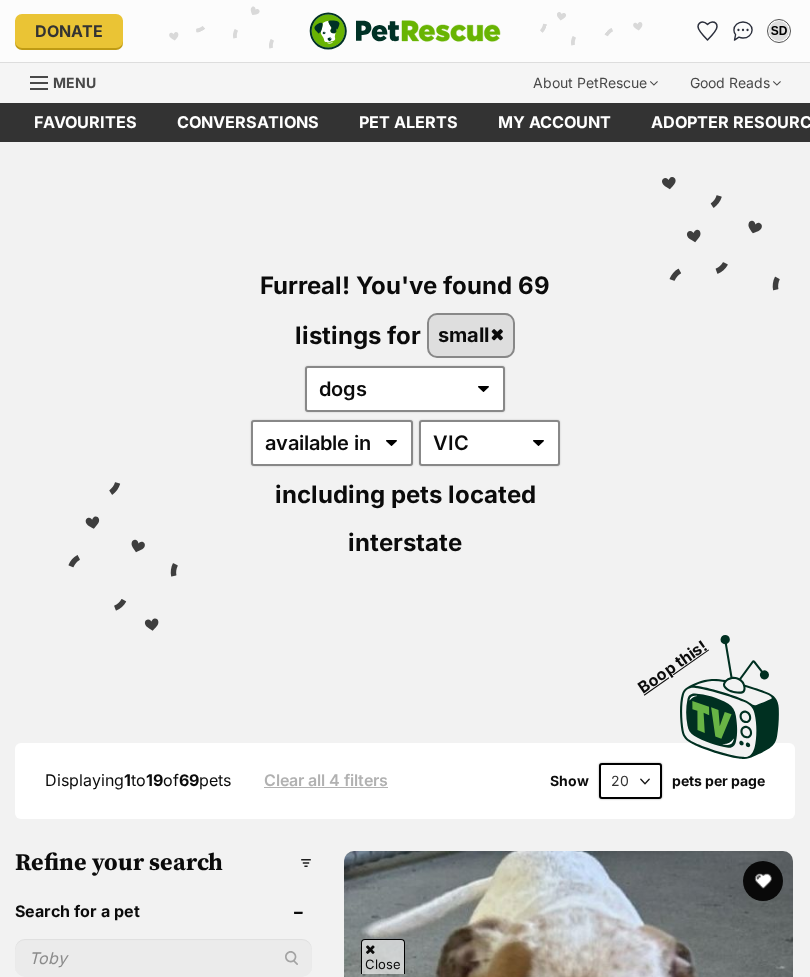 scroll, scrollTop: 1825, scrollLeft: 0, axis: vertical 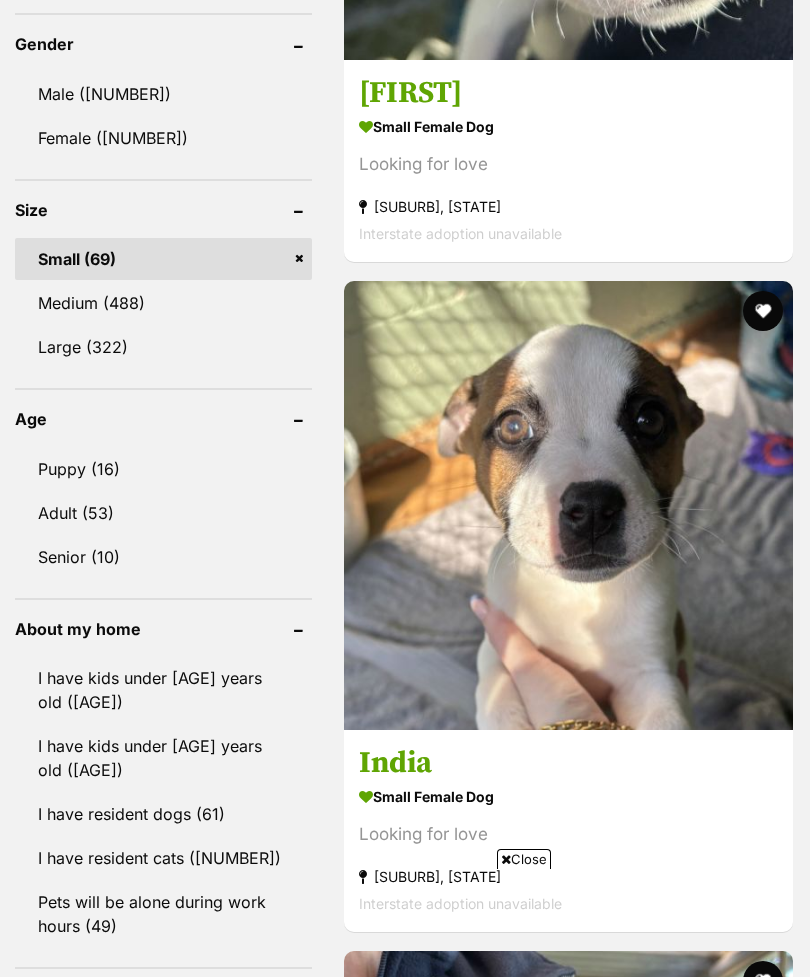 click on "I have kids under 5 years old (28)" at bounding box center [163, 690] 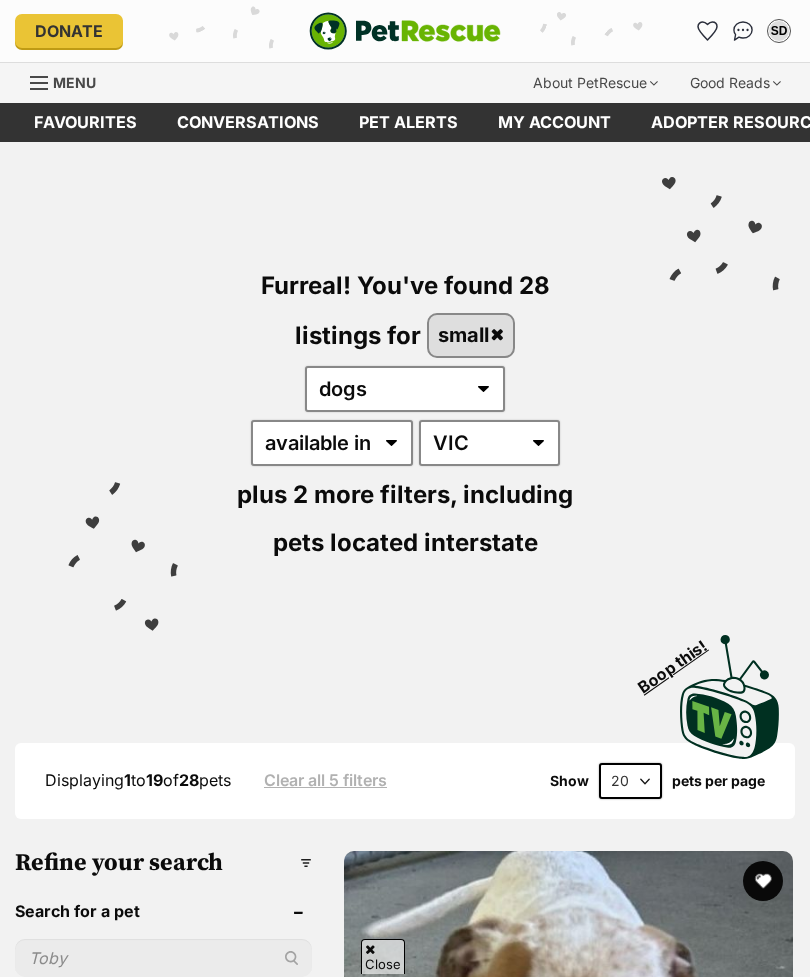 scroll, scrollTop: 778, scrollLeft: 0, axis: vertical 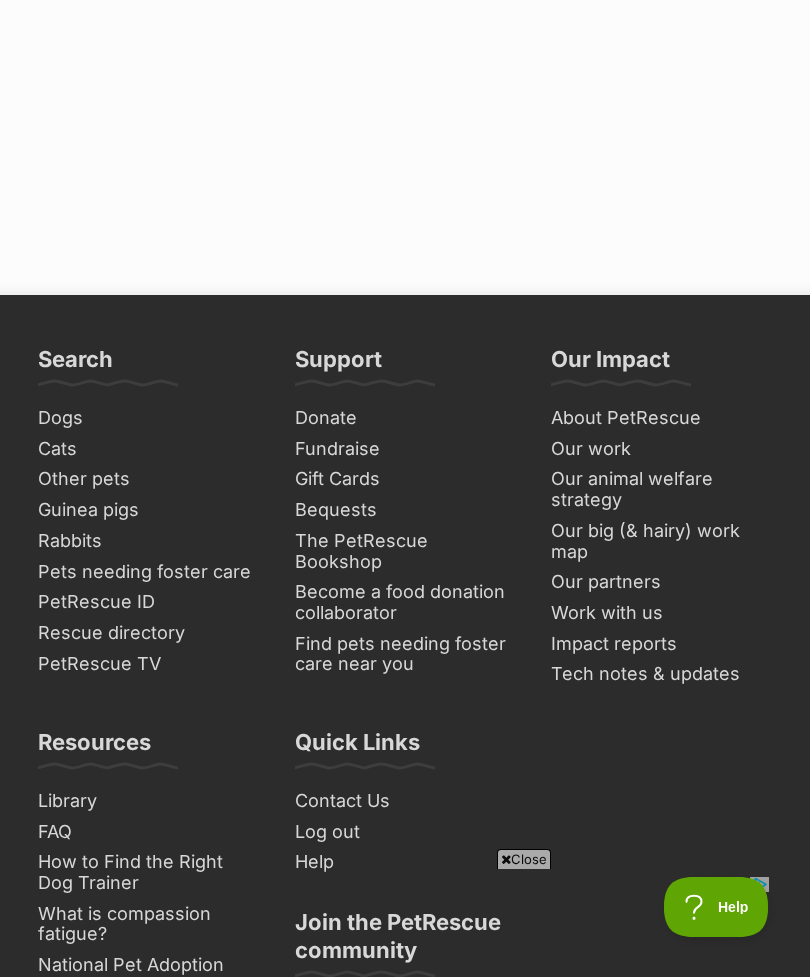 click at bounding box center (591, -134) 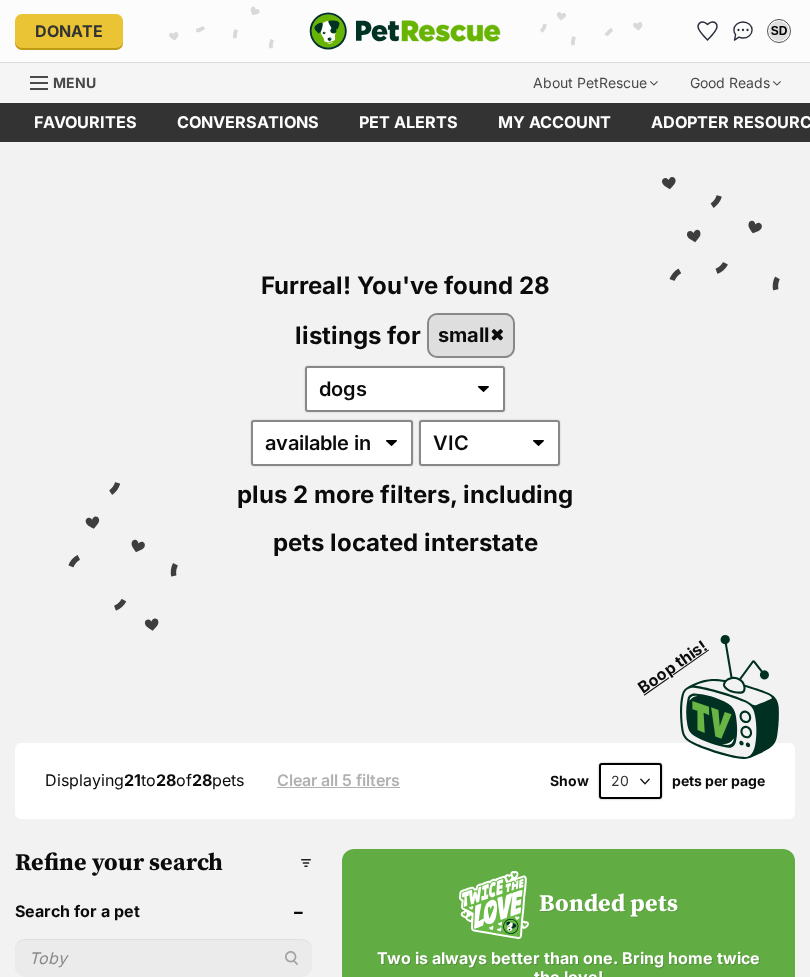 scroll, scrollTop: 913, scrollLeft: 0, axis: vertical 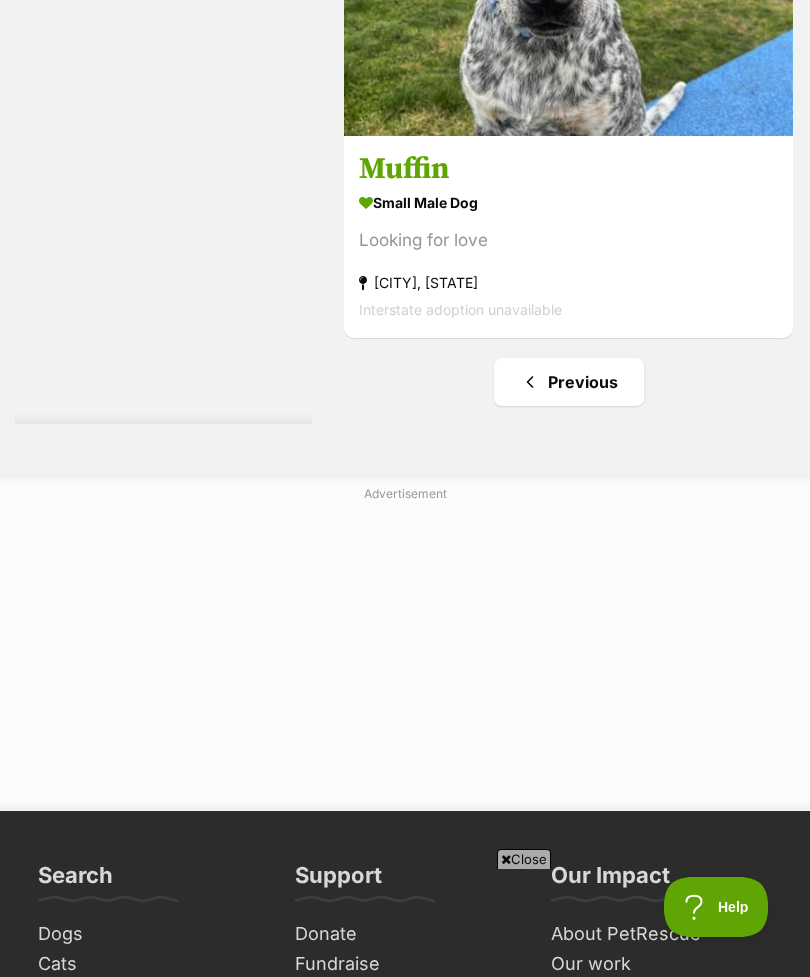 click at bounding box center (530, 382) 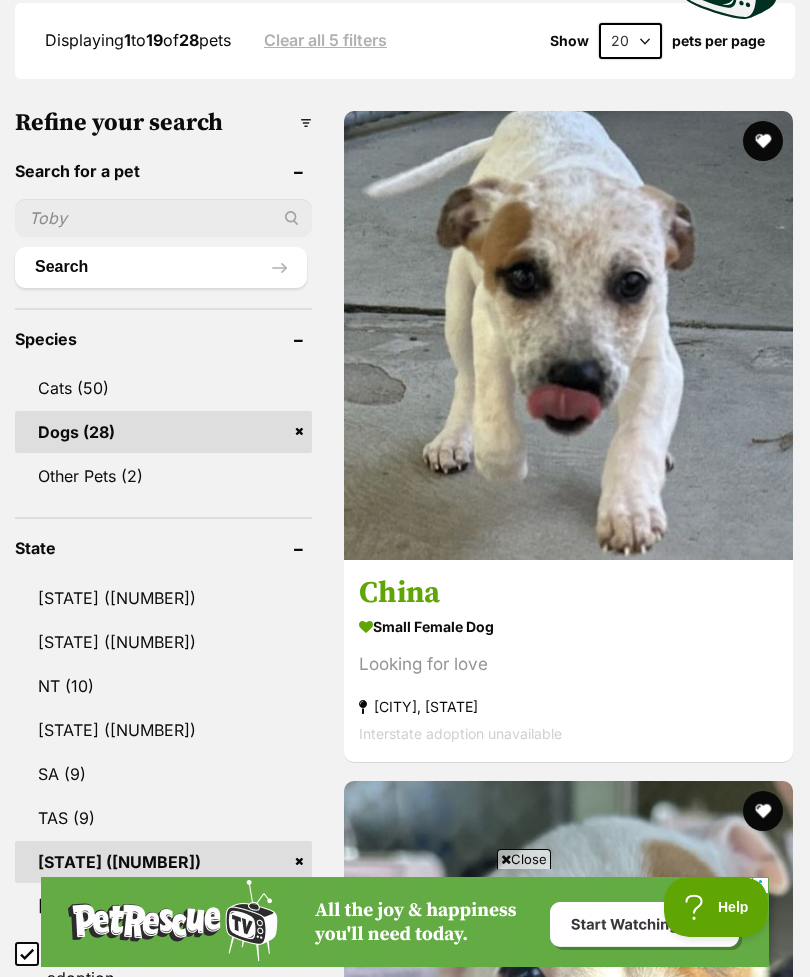 scroll, scrollTop: 740, scrollLeft: 0, axis: vertical 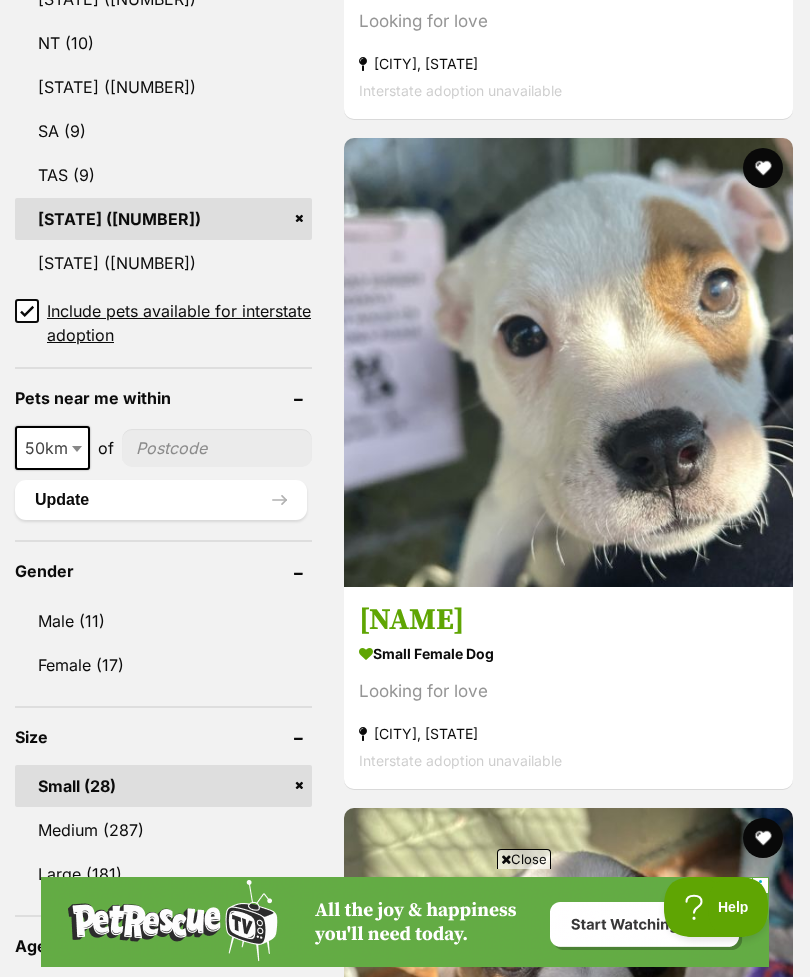 click at bounding box center (568, 362) 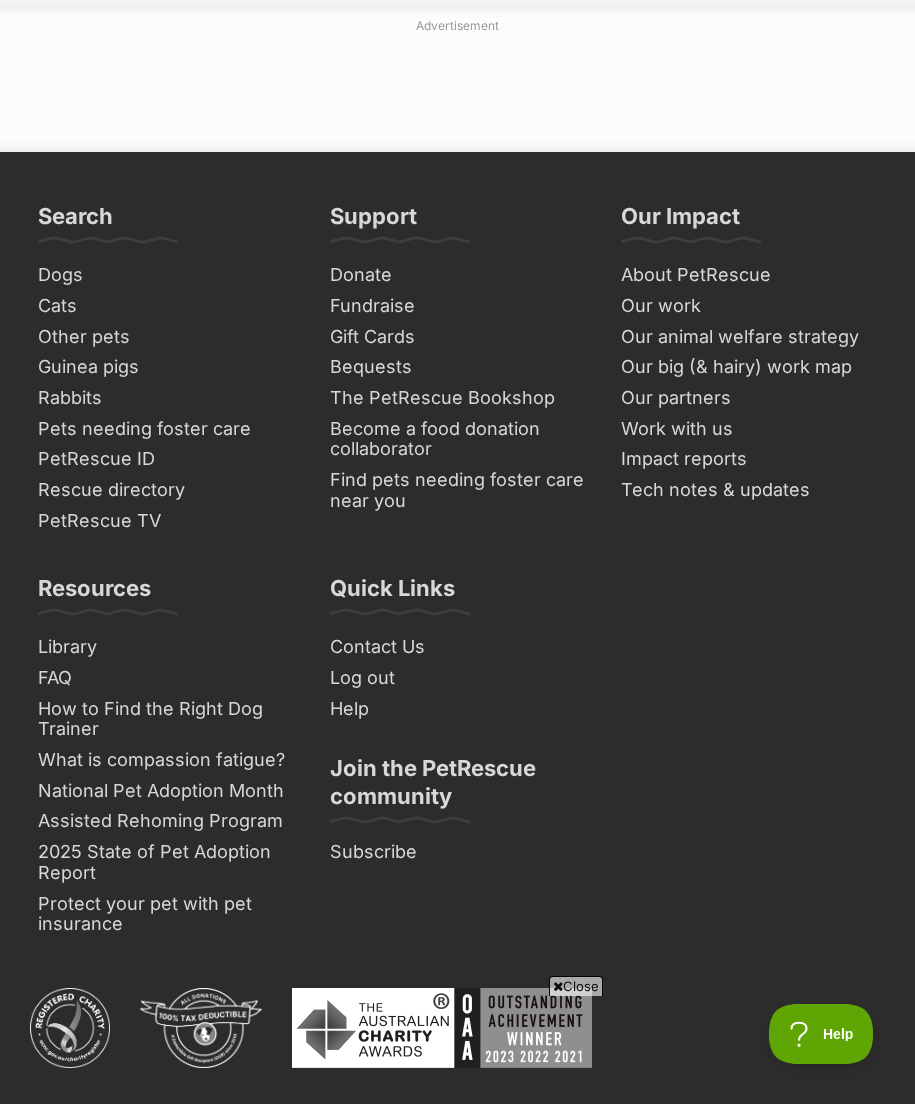 scroll, scrollTop: 0, scrollLeft: 0, axis: both 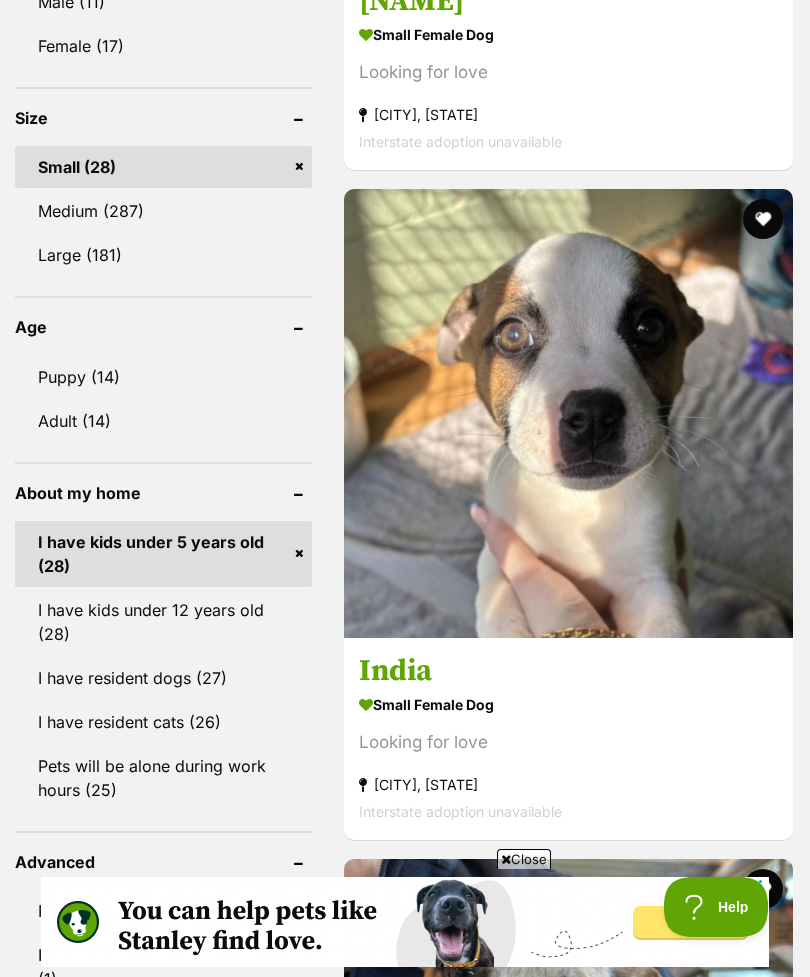 click at bounding box center (568, 413) 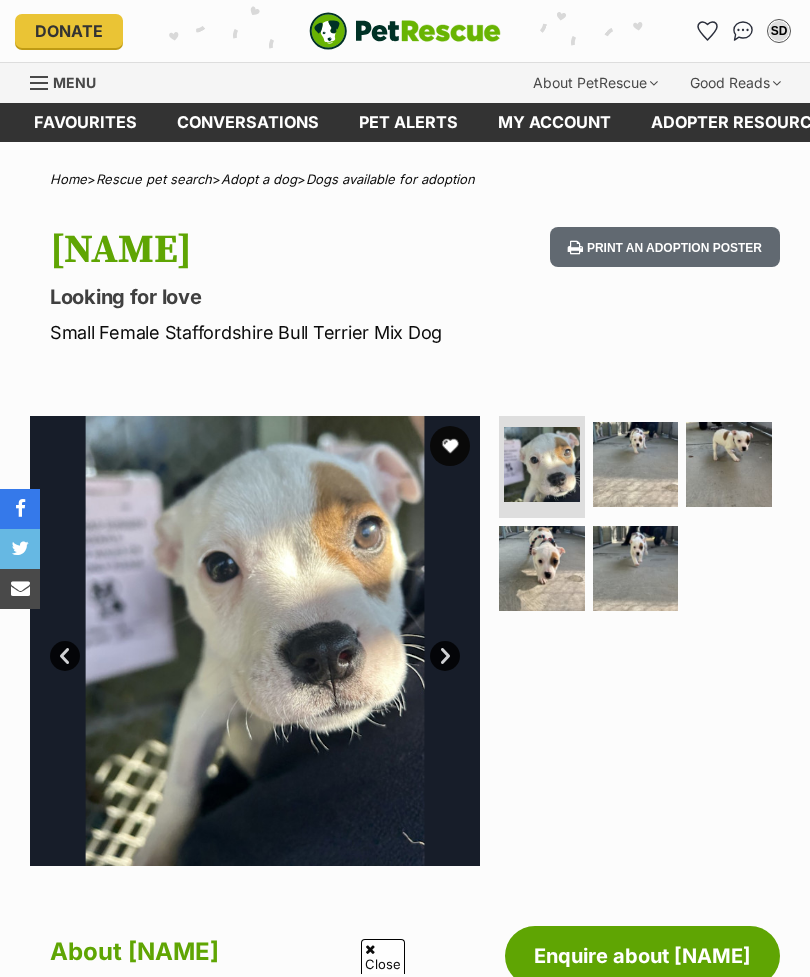 scroll, scrollTop: 903, scrollLeft: 0, axis: vertical 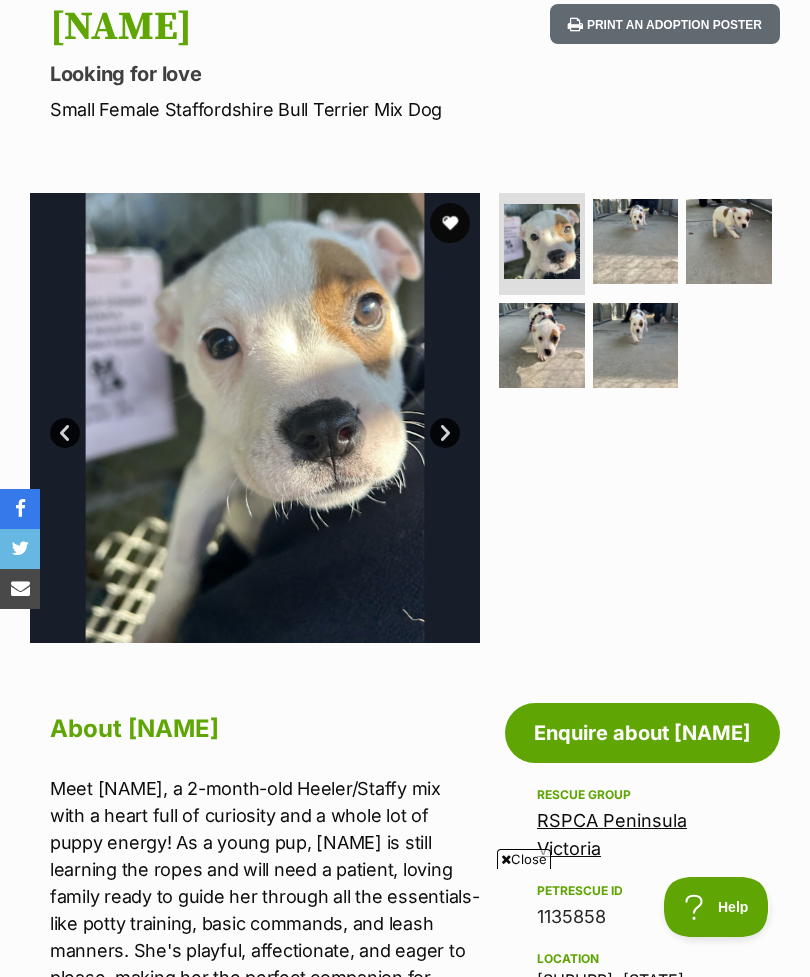 click at bounding box center [636, 242] 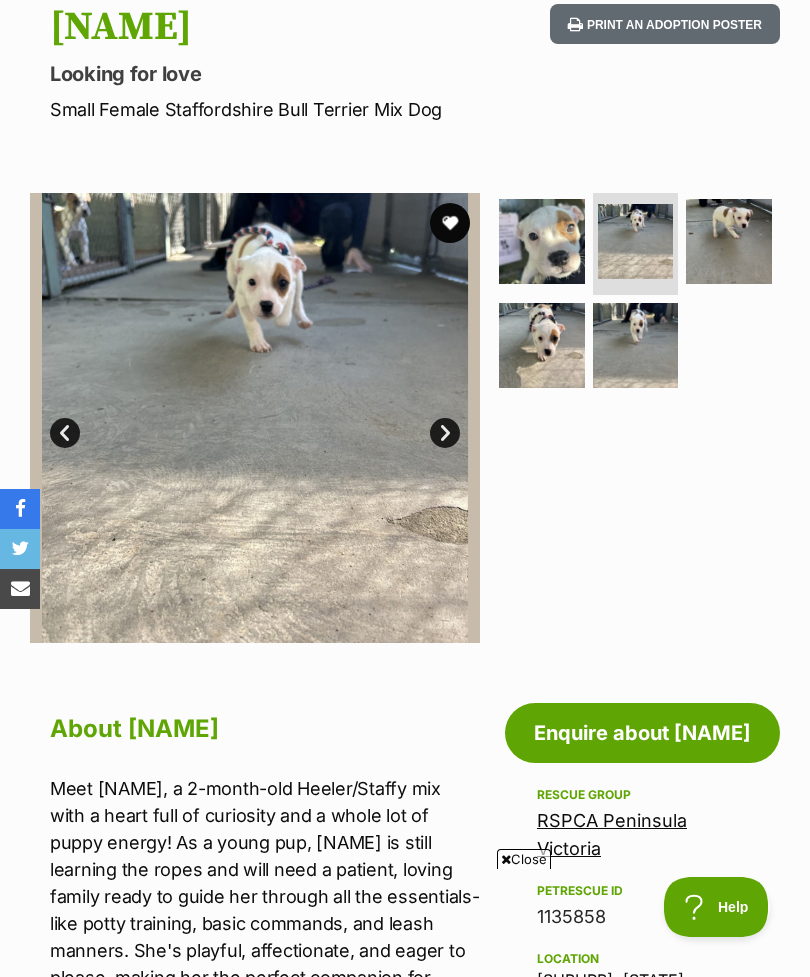 click at bounding box center [729, 242] 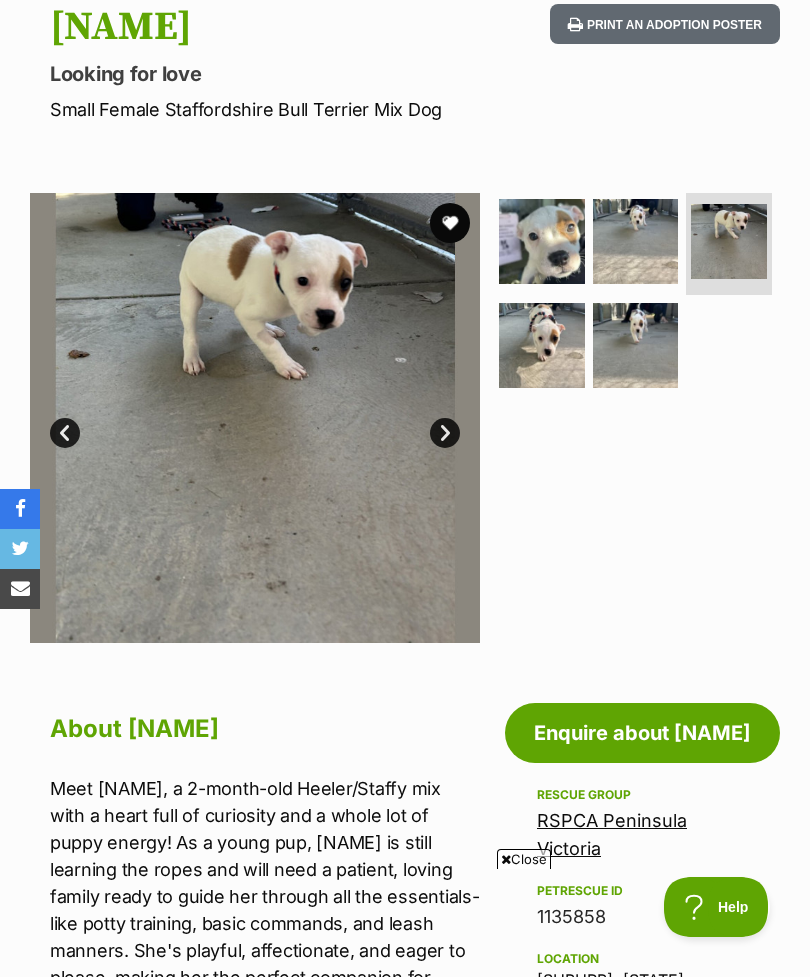 click at bounding box center (542, 346) 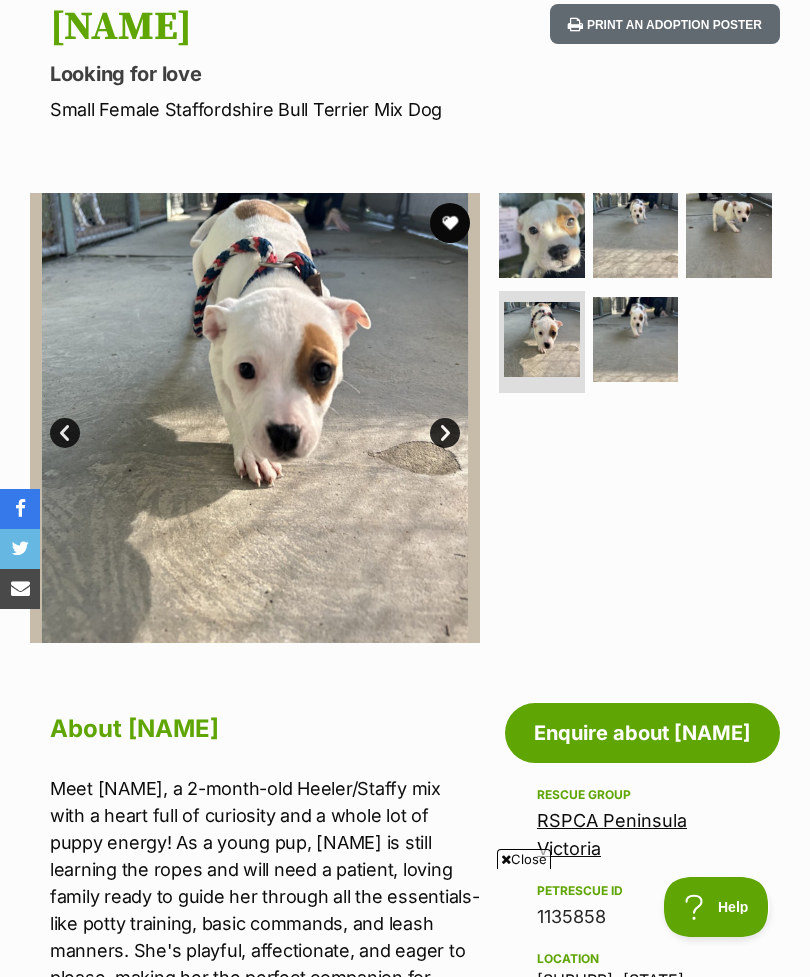 click at bounding box center [636, 340] 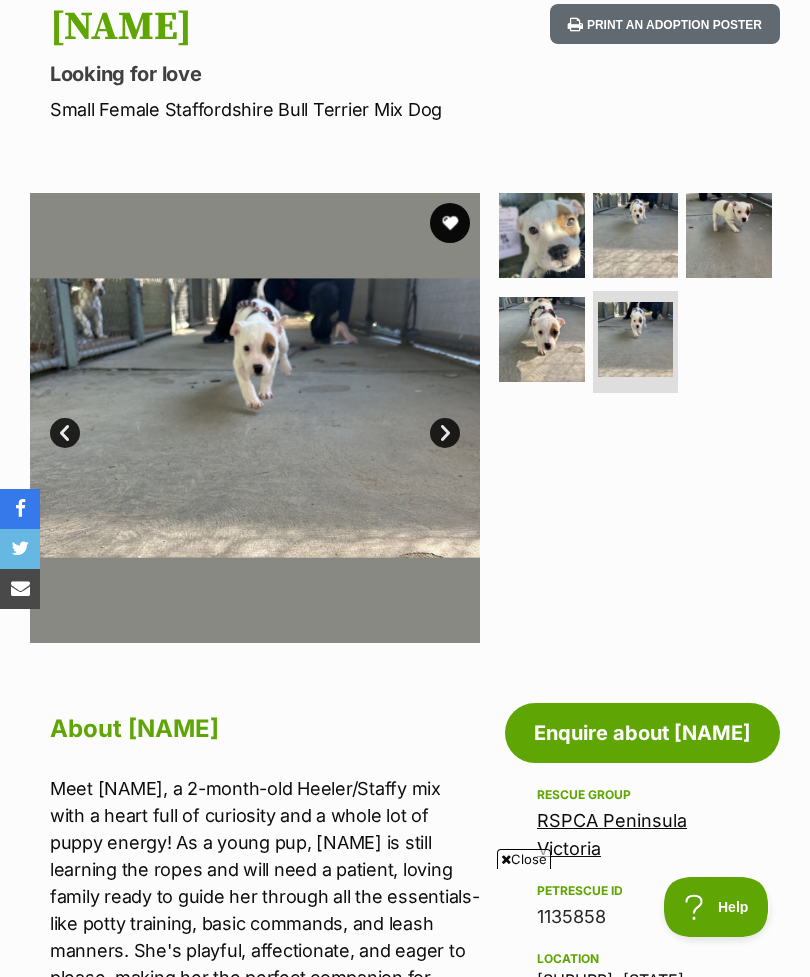 click at bounding box center [636, 236] 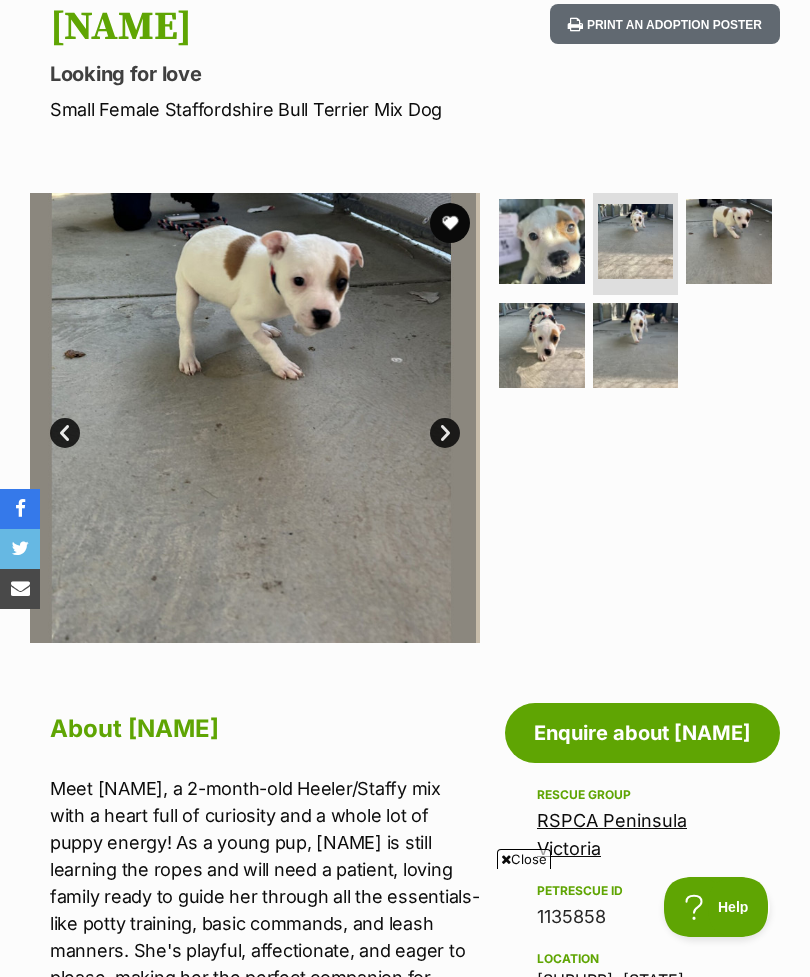 click at bounding box center [542, 346] 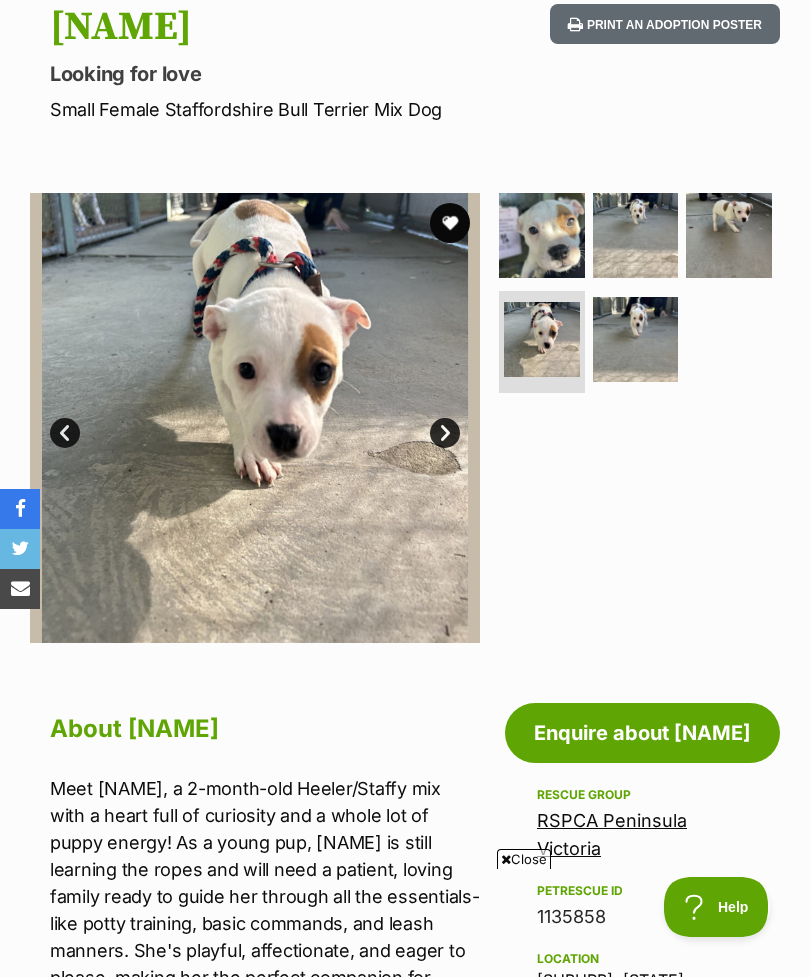 scroll, scrollTop: 0, scrollLeft: 0, axis: both 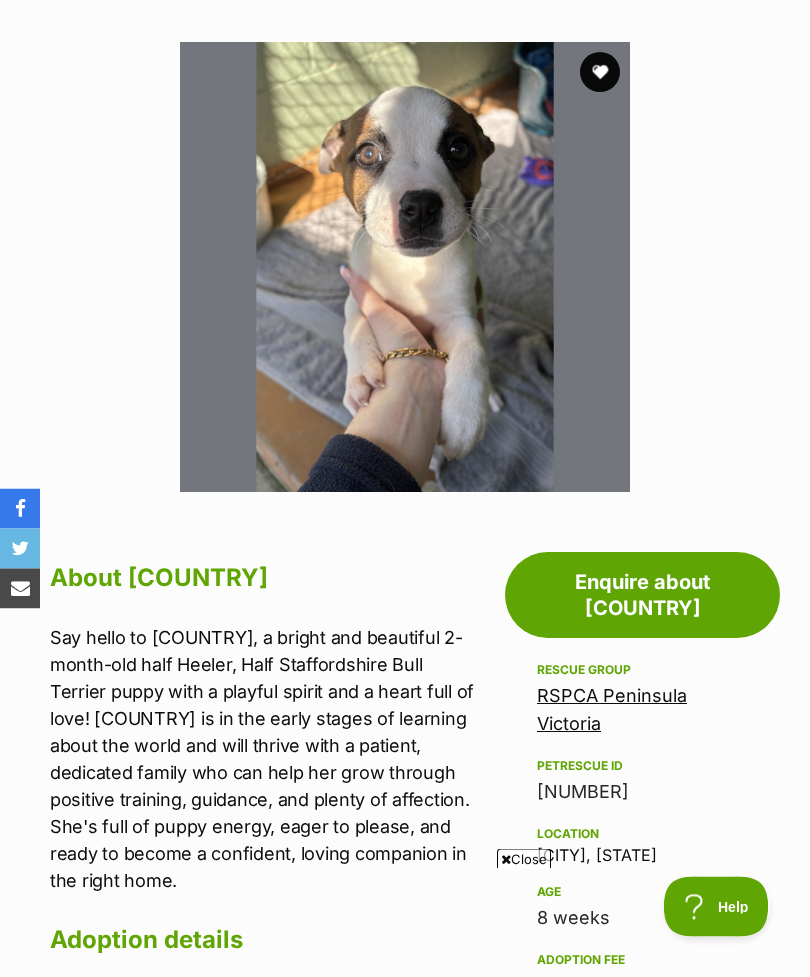click at bounding box center (405, 268) 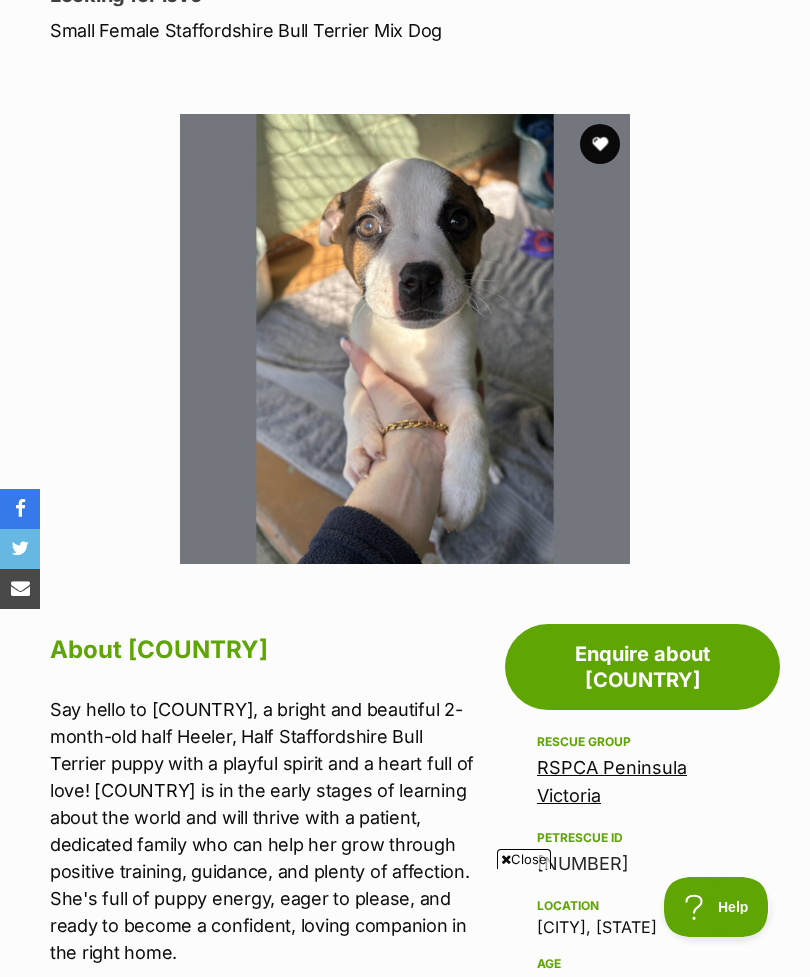 scroll, scrollTop: 293, scrollLeft: 0, axis: vertical 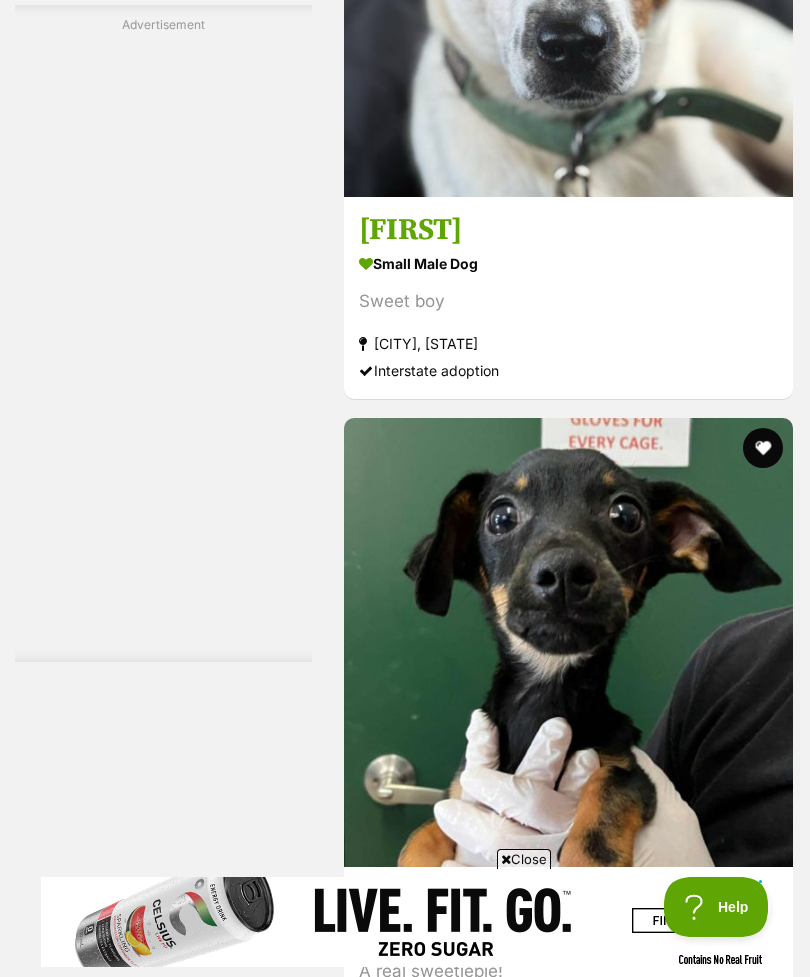 click at bounding box center (568, -28) 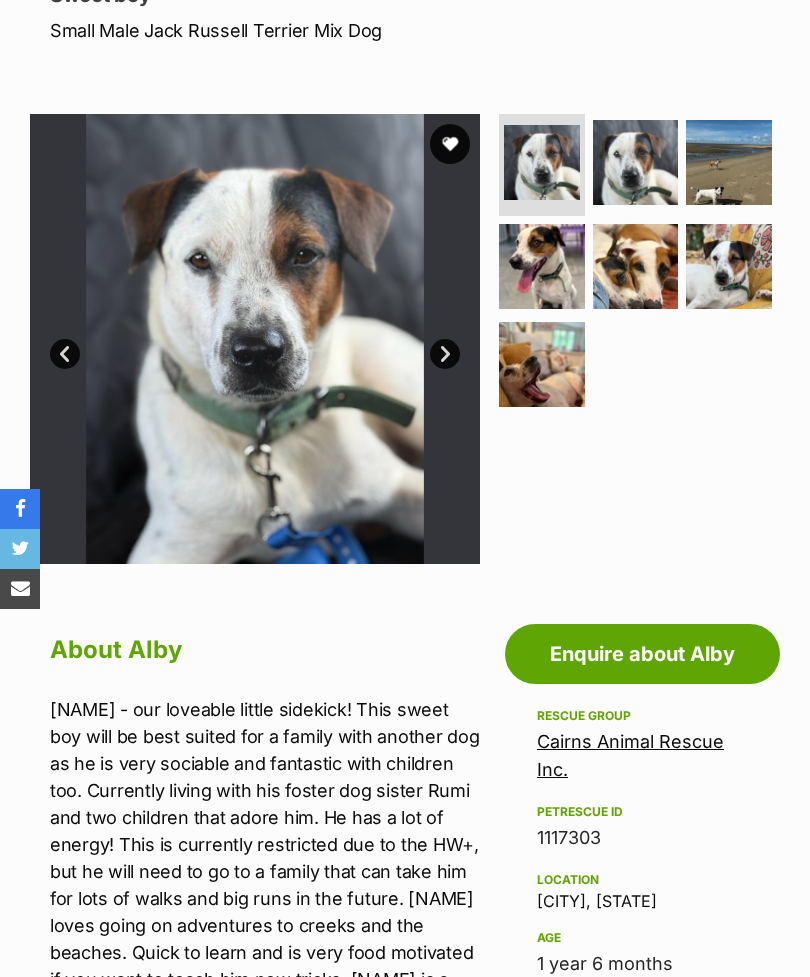 scroll, scrollTop: 552, scrollLeft: 0, axis: vertical 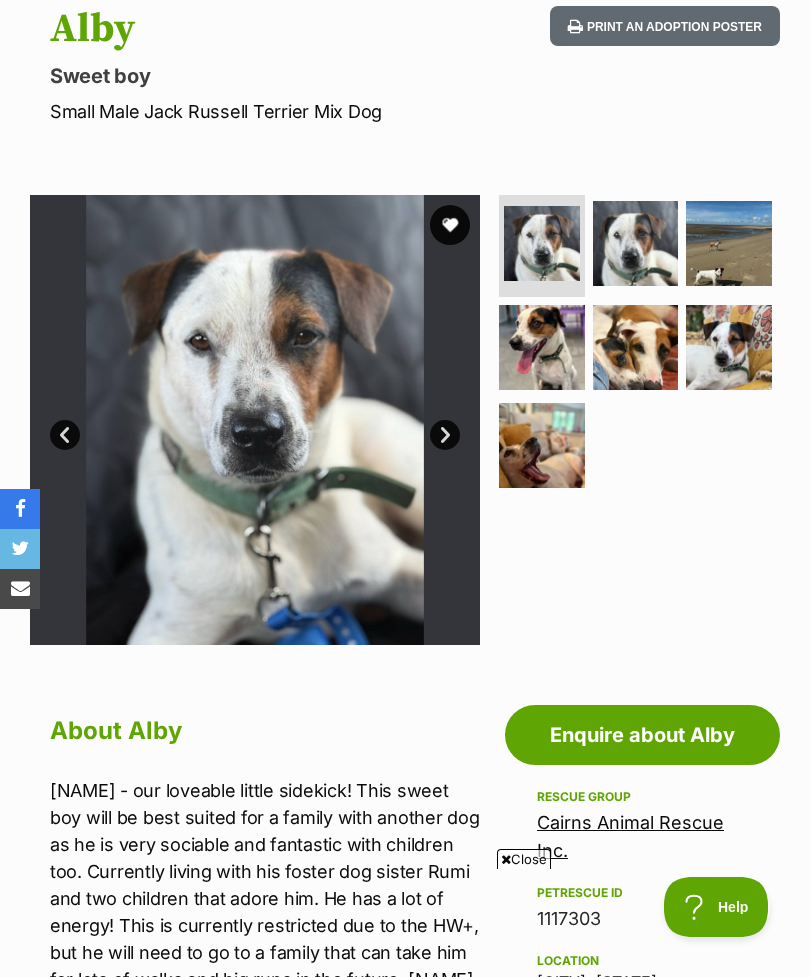 click at bounding box center (636, 244) 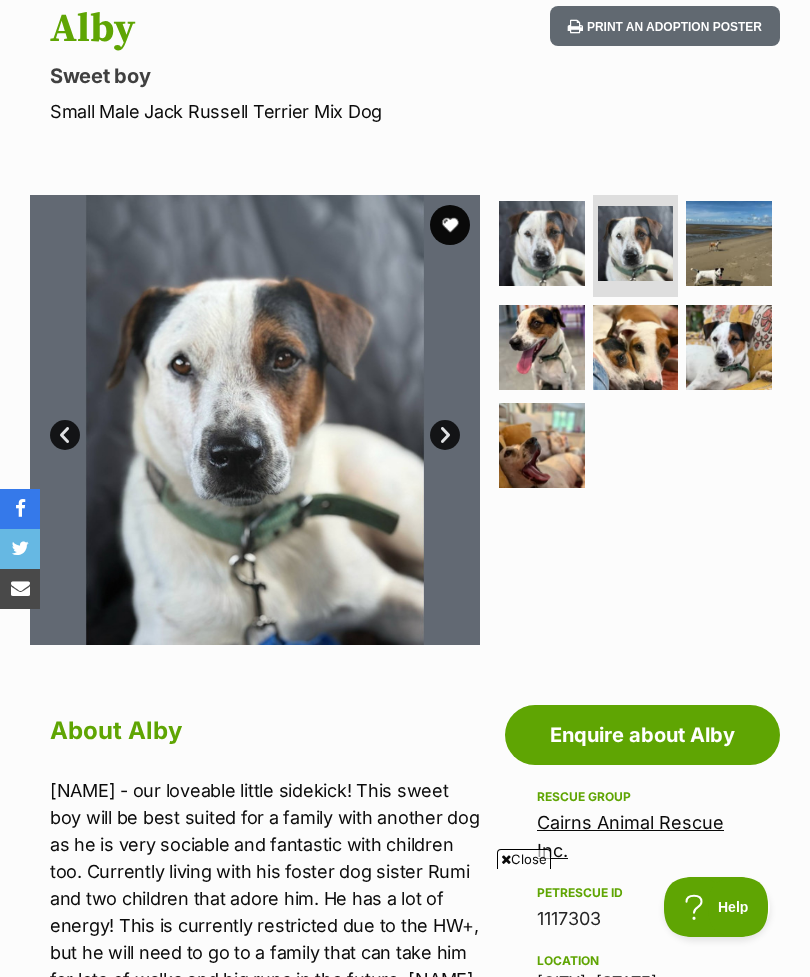 click at bounding box center (729, 244) 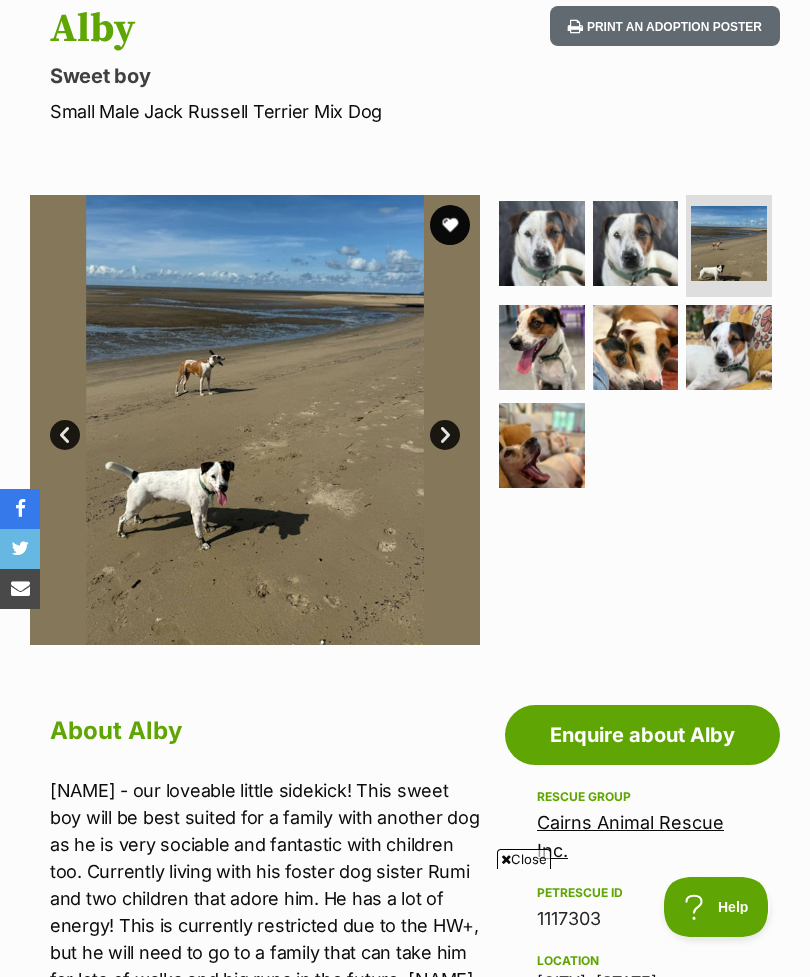 click at bounding box center [542, 348] 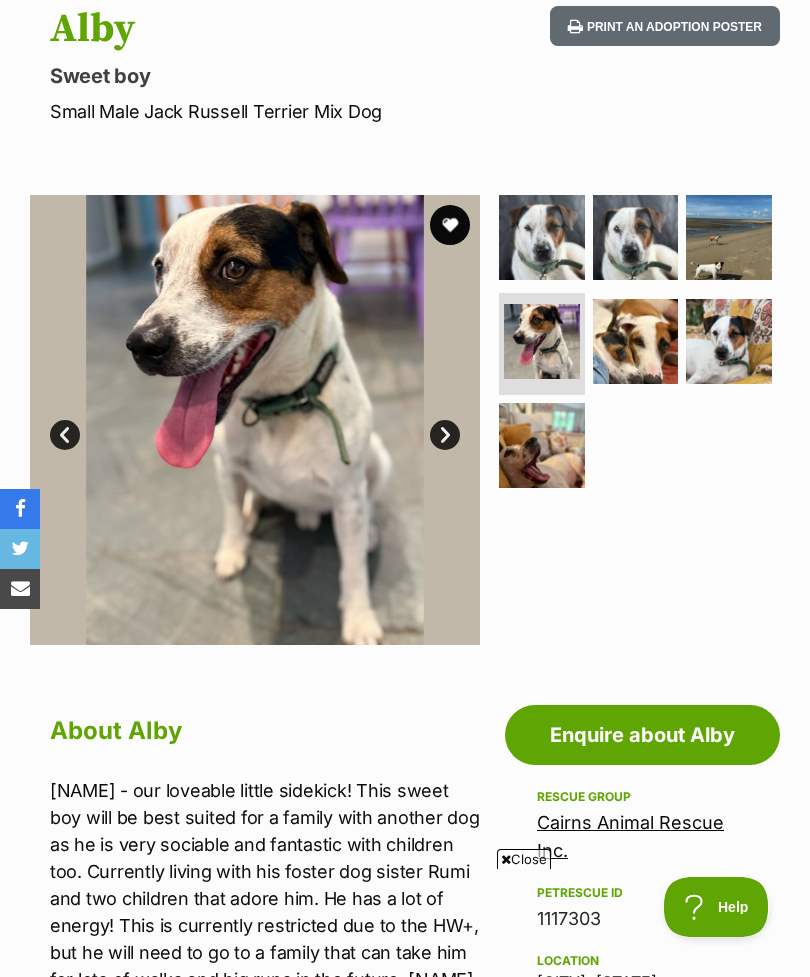 click at bounding box center [636, 342] 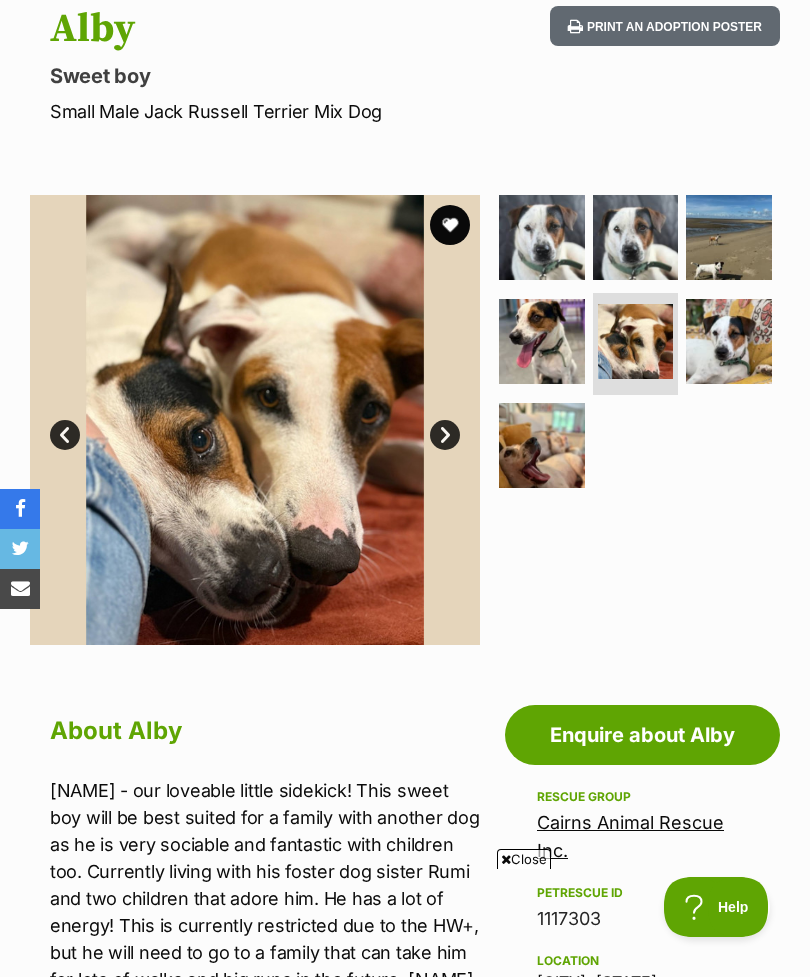 click at bounding box center [729, 342] 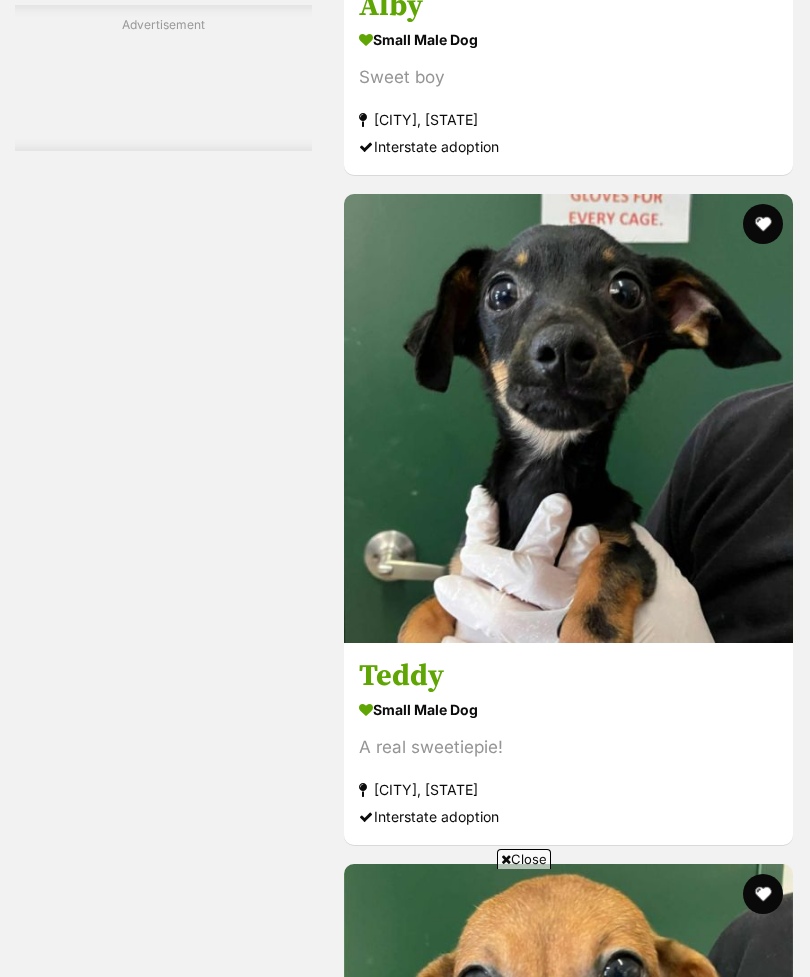 scroll, scrollTop: 6659, scrollLeft: 0, axis: vertical 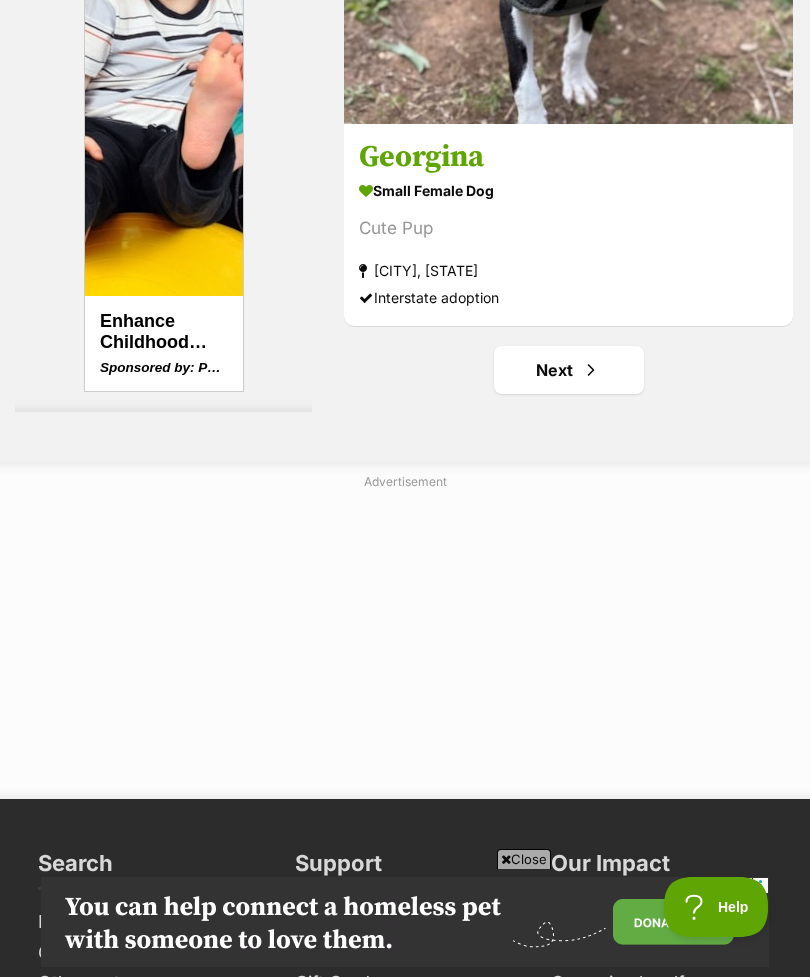 click on "Next" at bounding box center [569, 370] 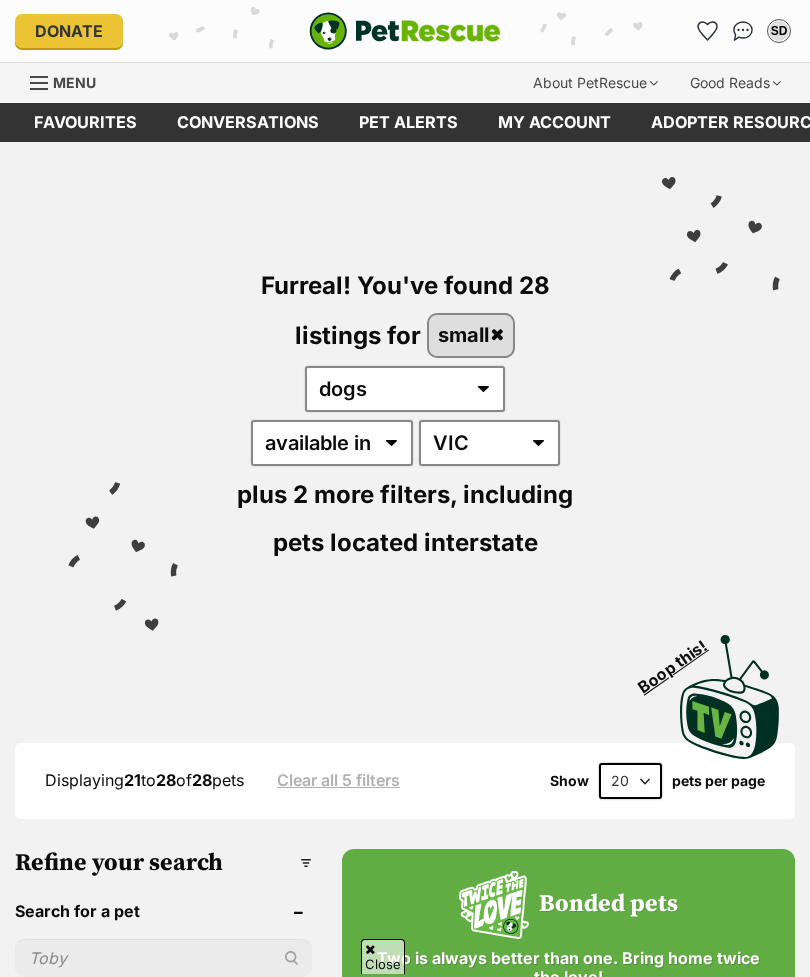 scroll, scrollTop: 672, scrollLeft: 0, axis: vertical 